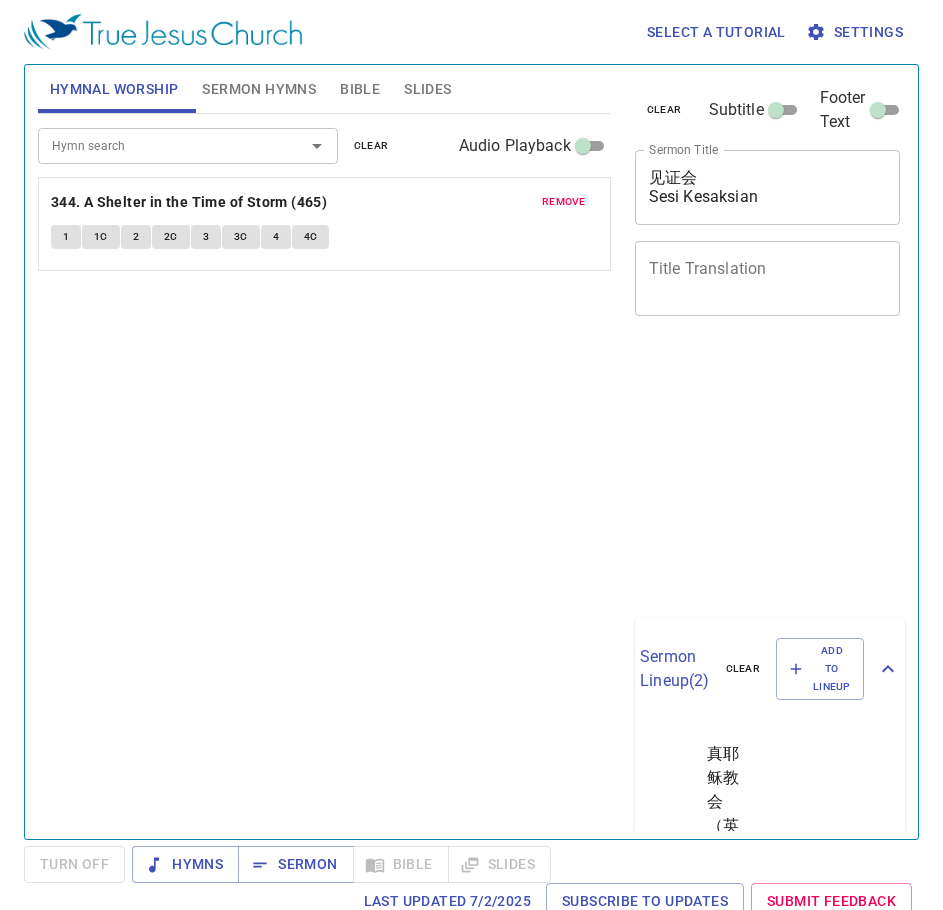 scroll, scrollTop: 0, scrollLeft: 0, axis: both 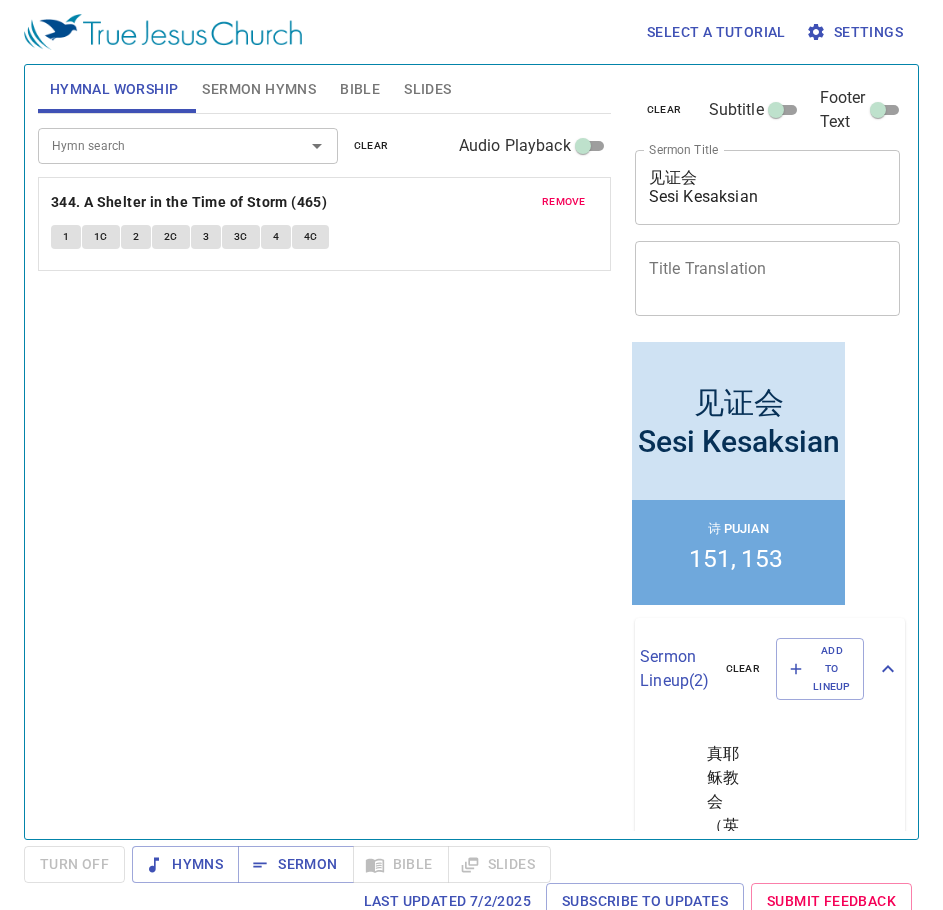 click on "Hymn search" at bounding box center [188, 145] 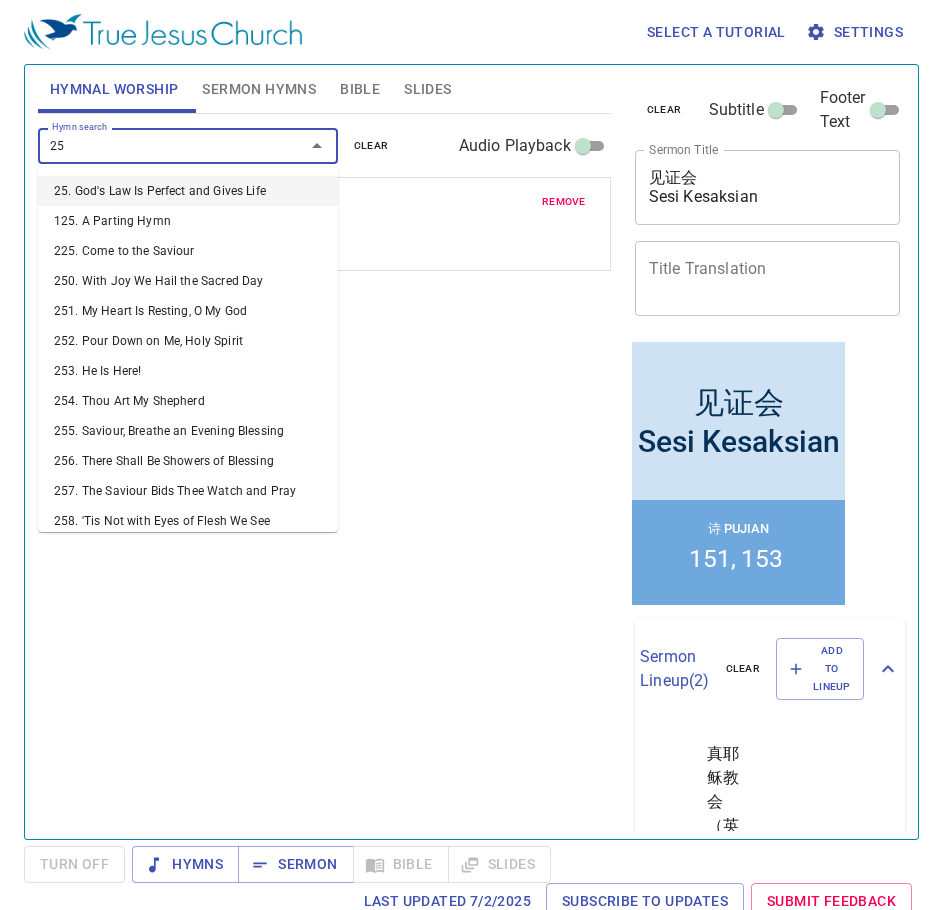 type on "256" 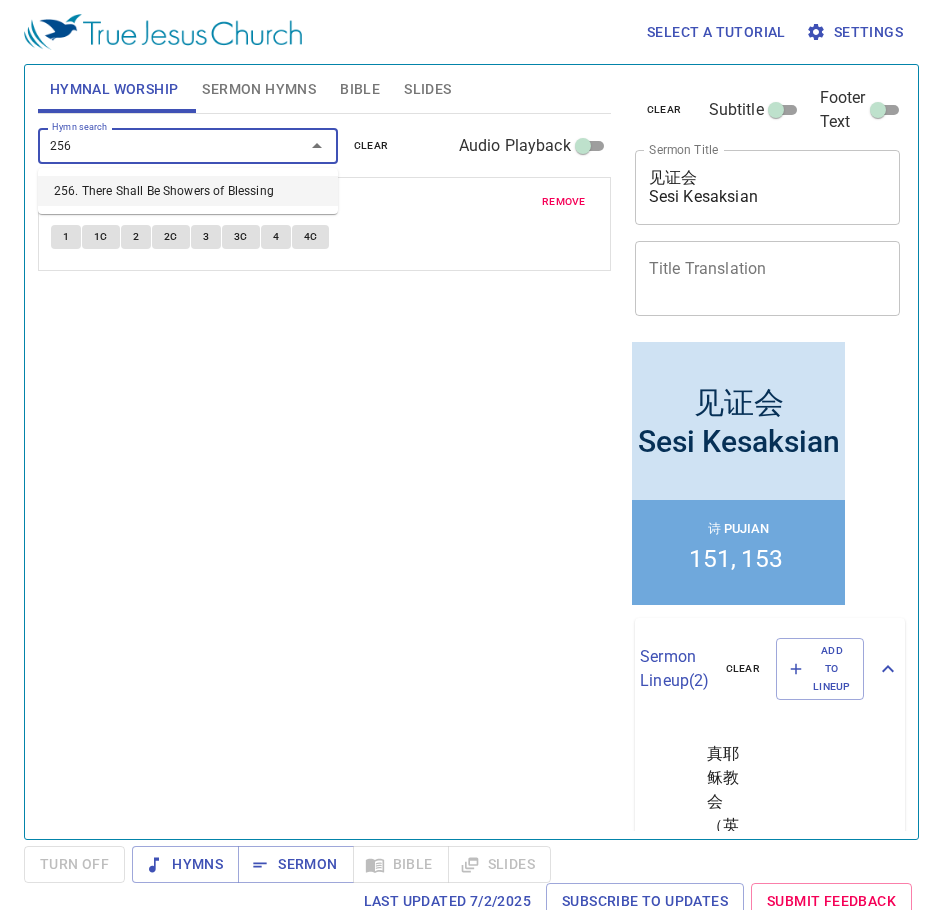 click on "256. There Shall Be Showers of Blessing" at bounding box center (188, 191) 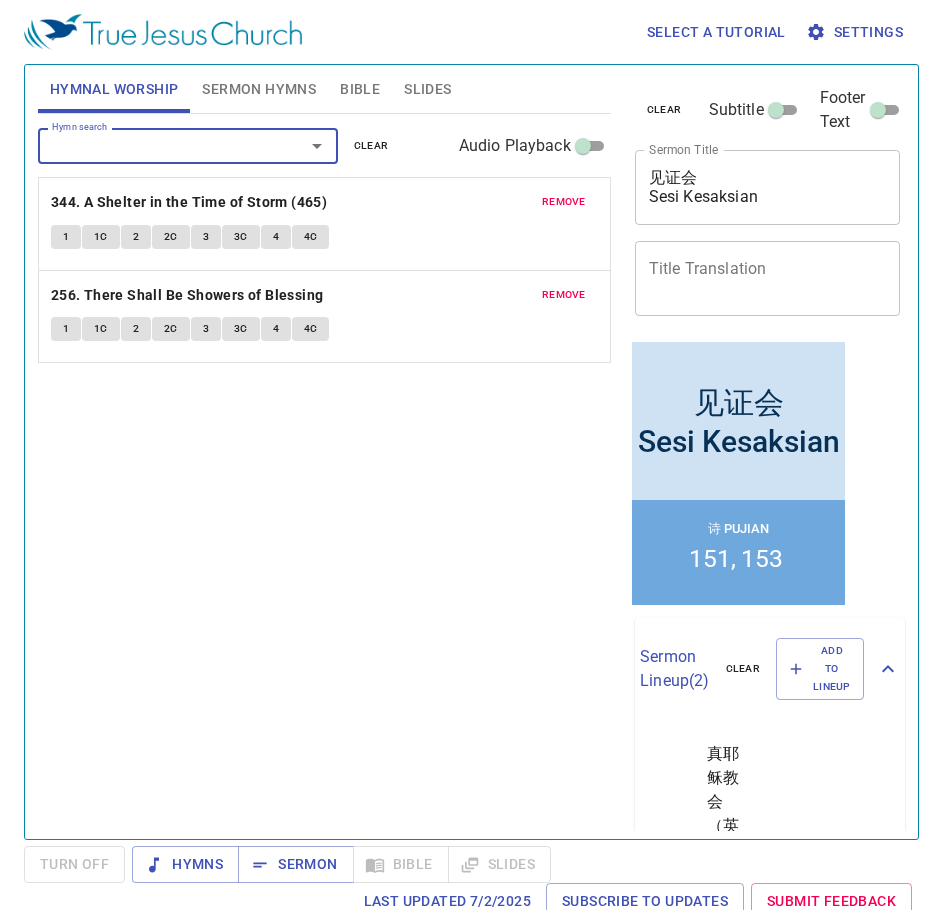 click on "1" at bounding box center [66, 329] 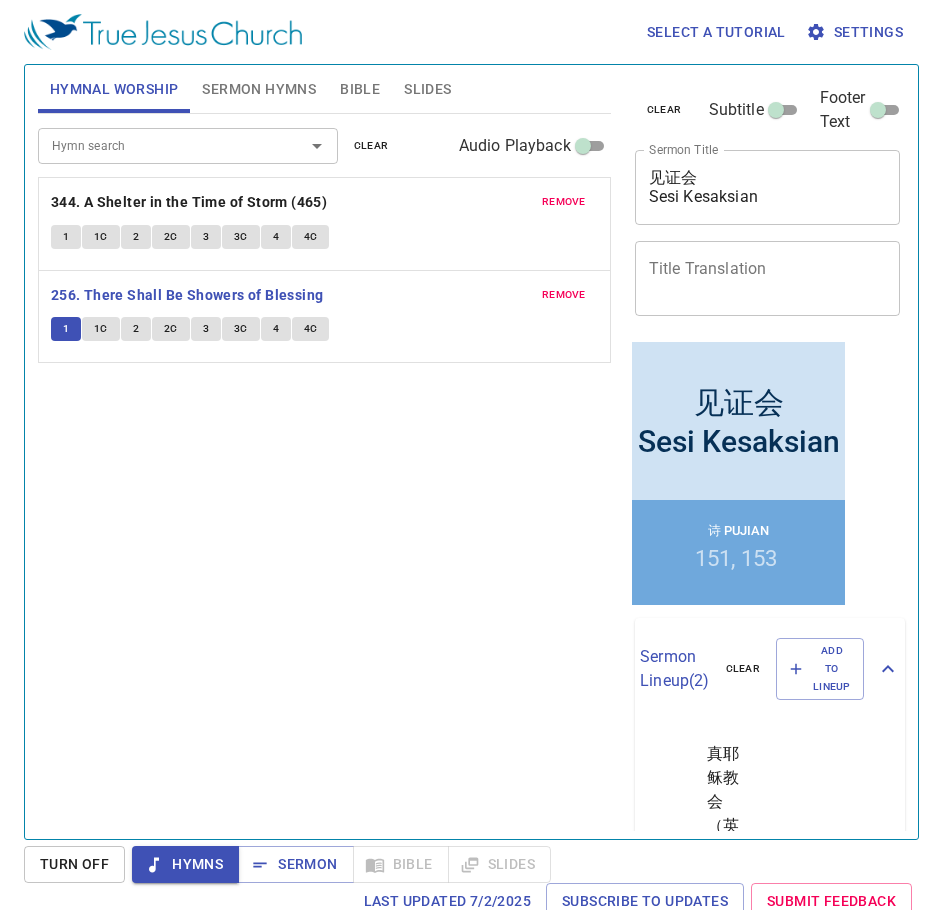 click on "1C" at bounding box center [101, 329] 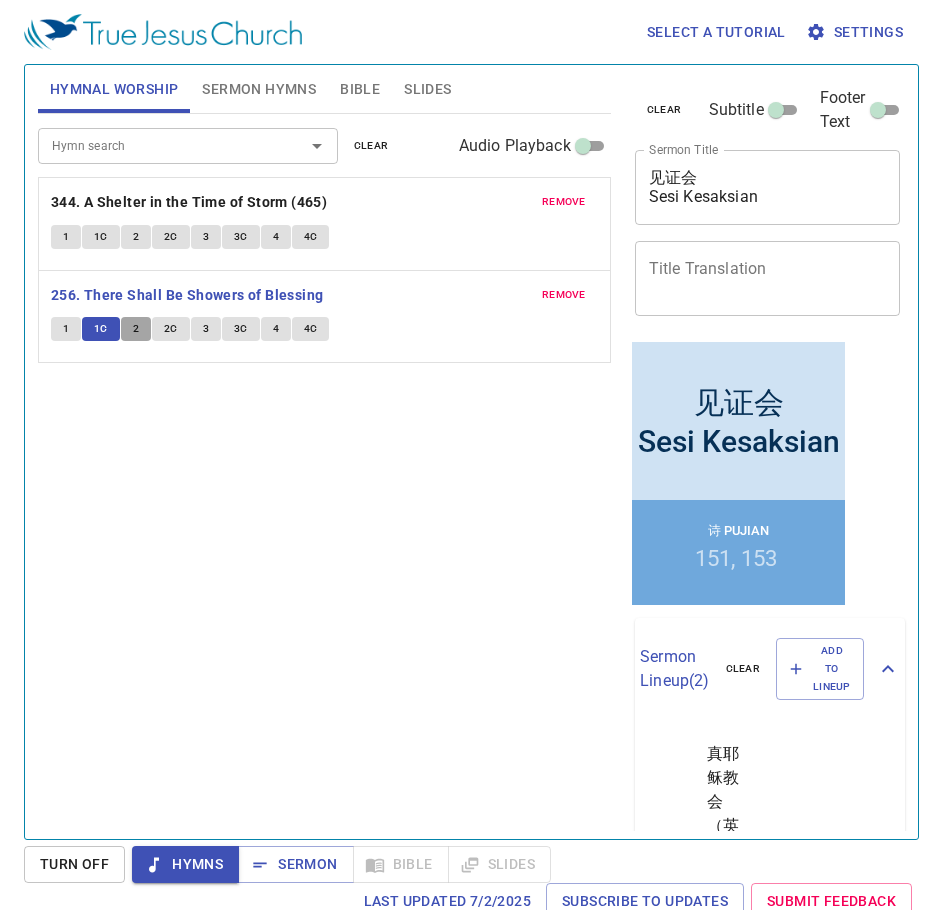click on "2" at bounding box center (136, 329) 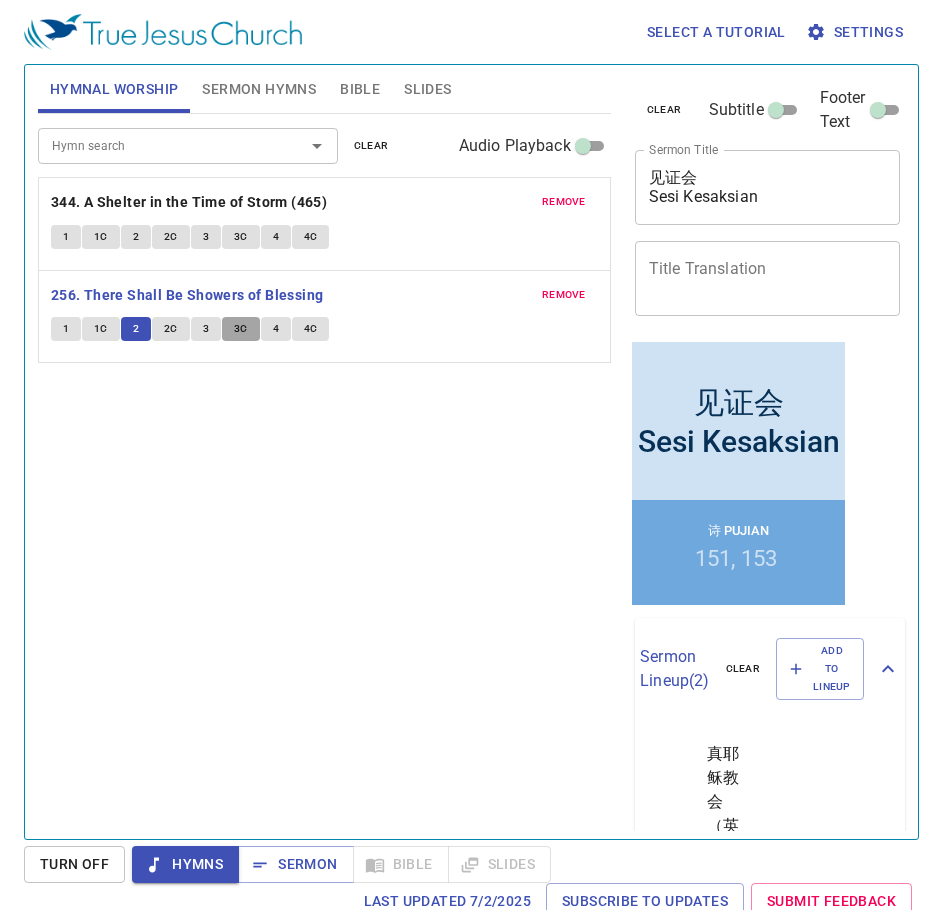 click on "3C" at bounding box center [241, 329] 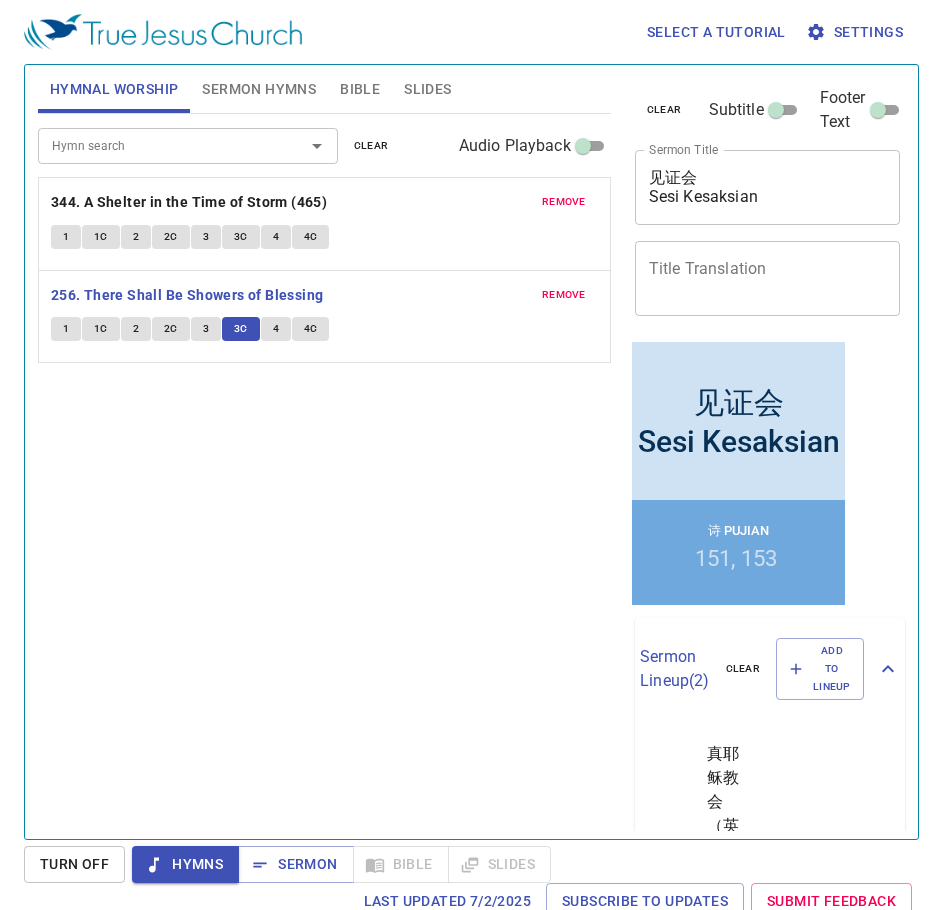 click on "4" at bounding box center (276, 329) 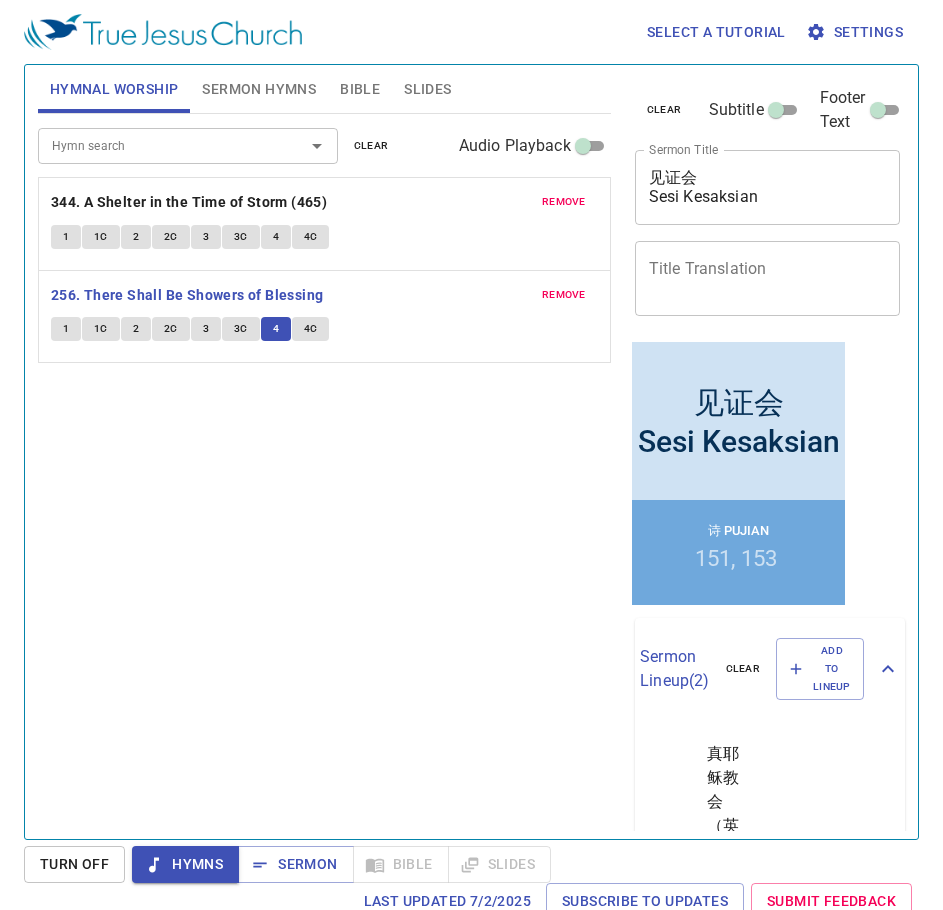 click on "1 1C 2 2C 3 3C 4 4C" 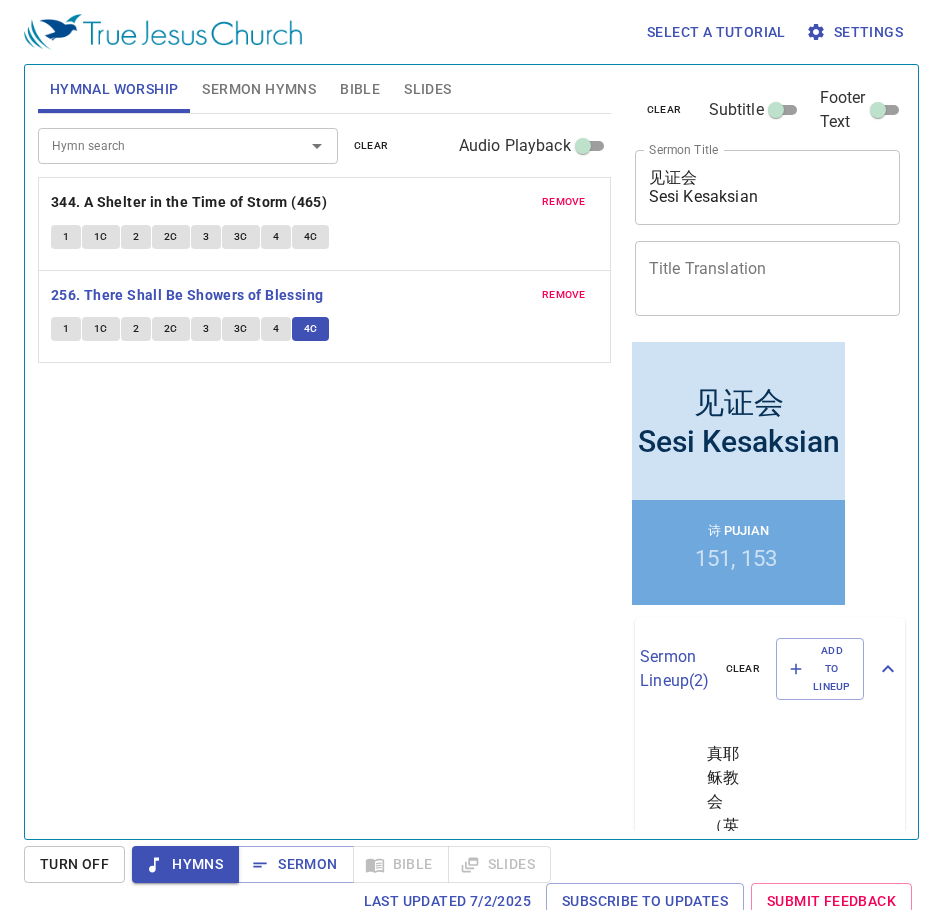 type 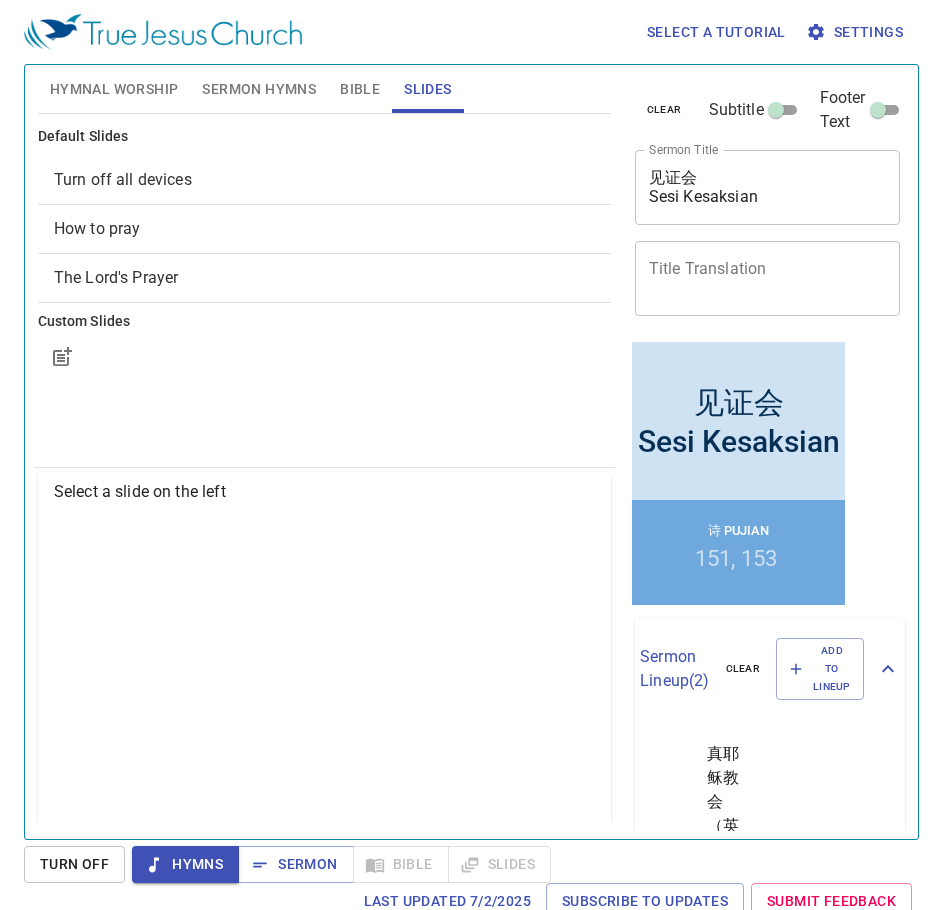 click on "How to pray" at bounding box center [324, 229] 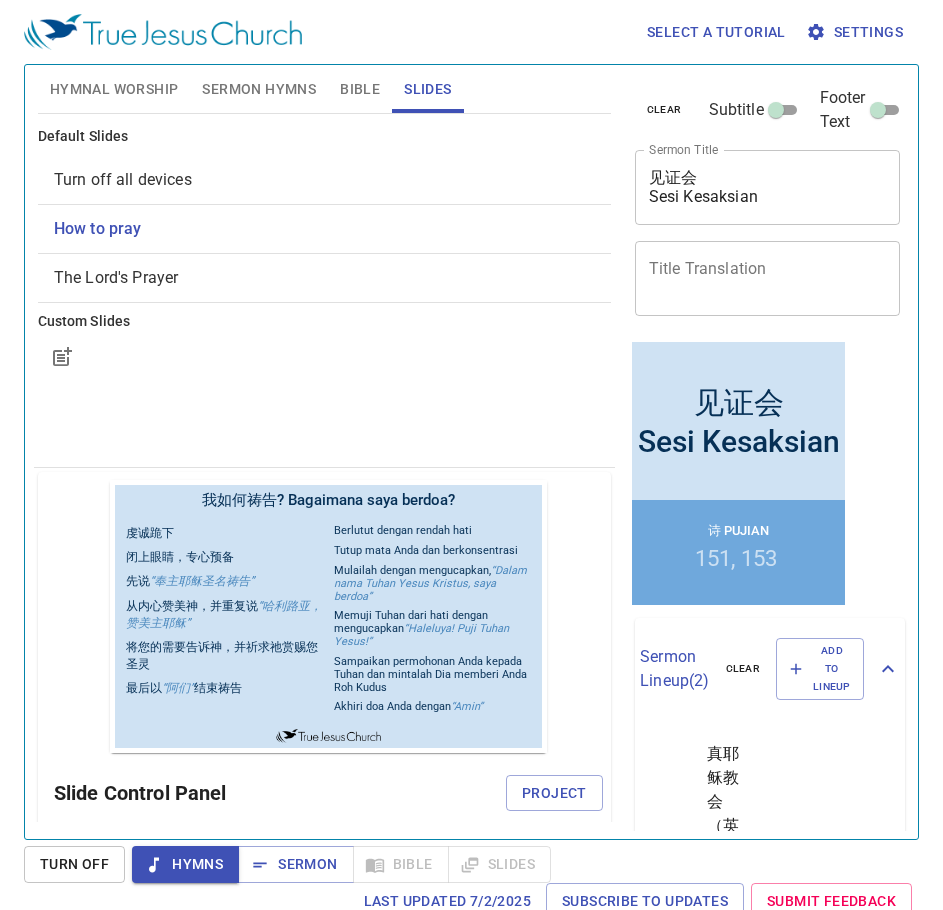 scroll, scrollTop: 0, scrollLeft: 0, axis: both 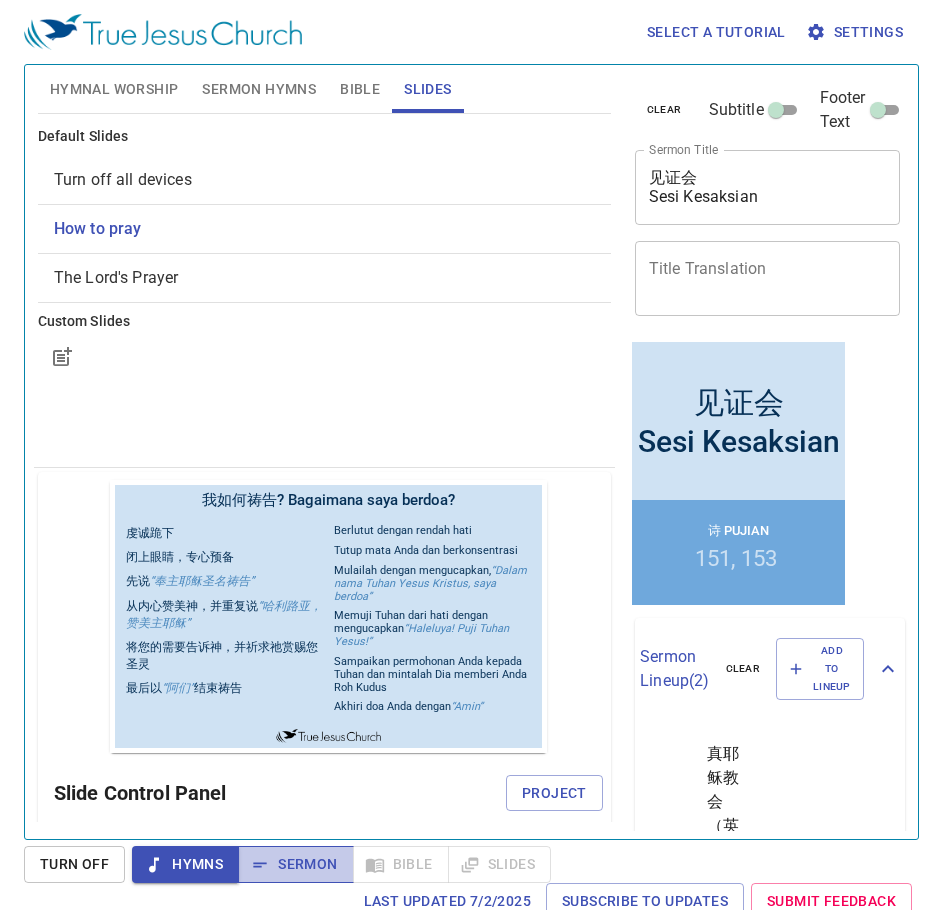 click on "Sermon" at bounding box center (295, 864) 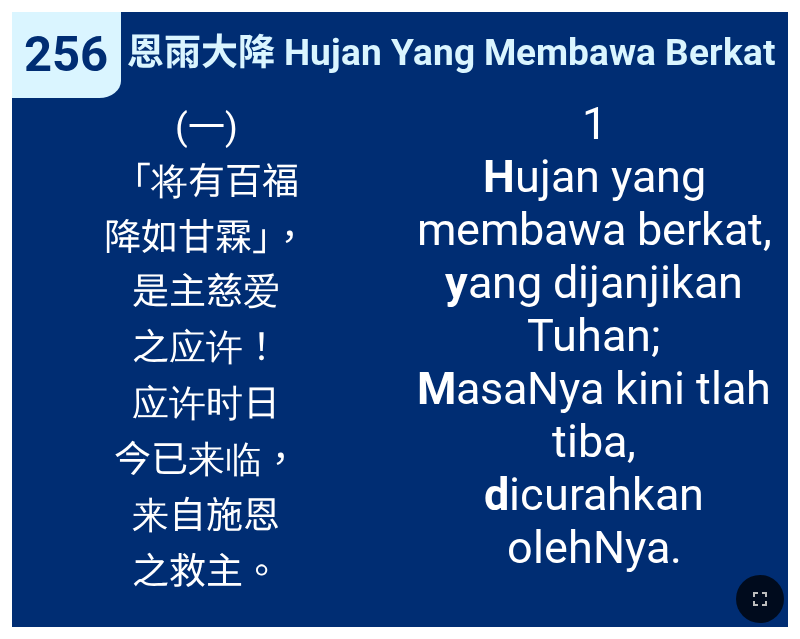scroll, scrollTop: 0, scrollLeft: 0, axis: both 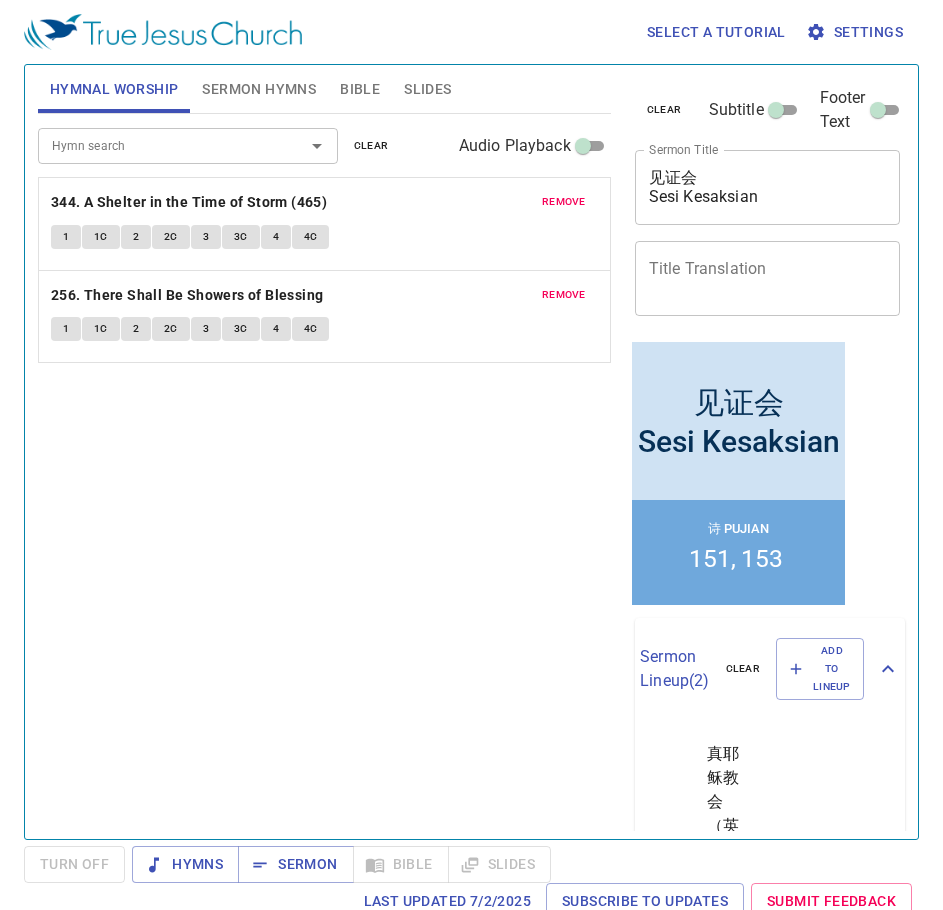 click on "remove 344. A Shelter in the Time of Storm (465)   1 1C 2 2C 3 3C 4 4C" at bounding box center (324, 224) 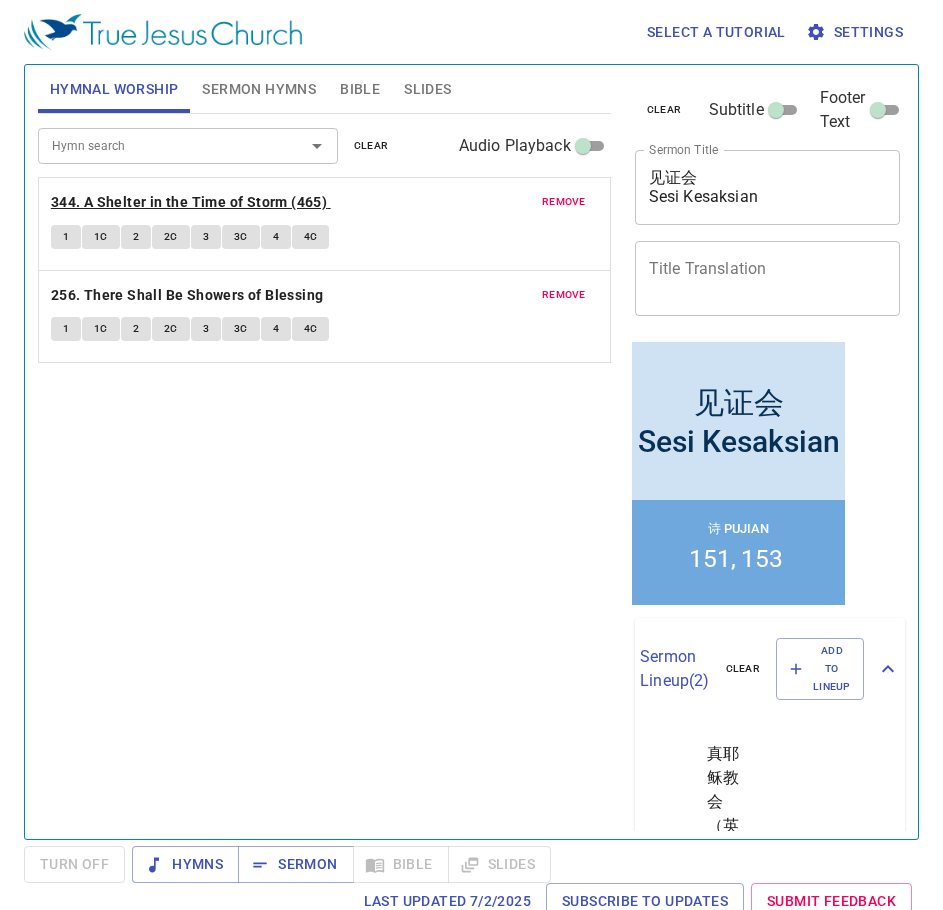 click on "344. A Shelter in the Time of Storm (465)" at bounding box center [189, 202] 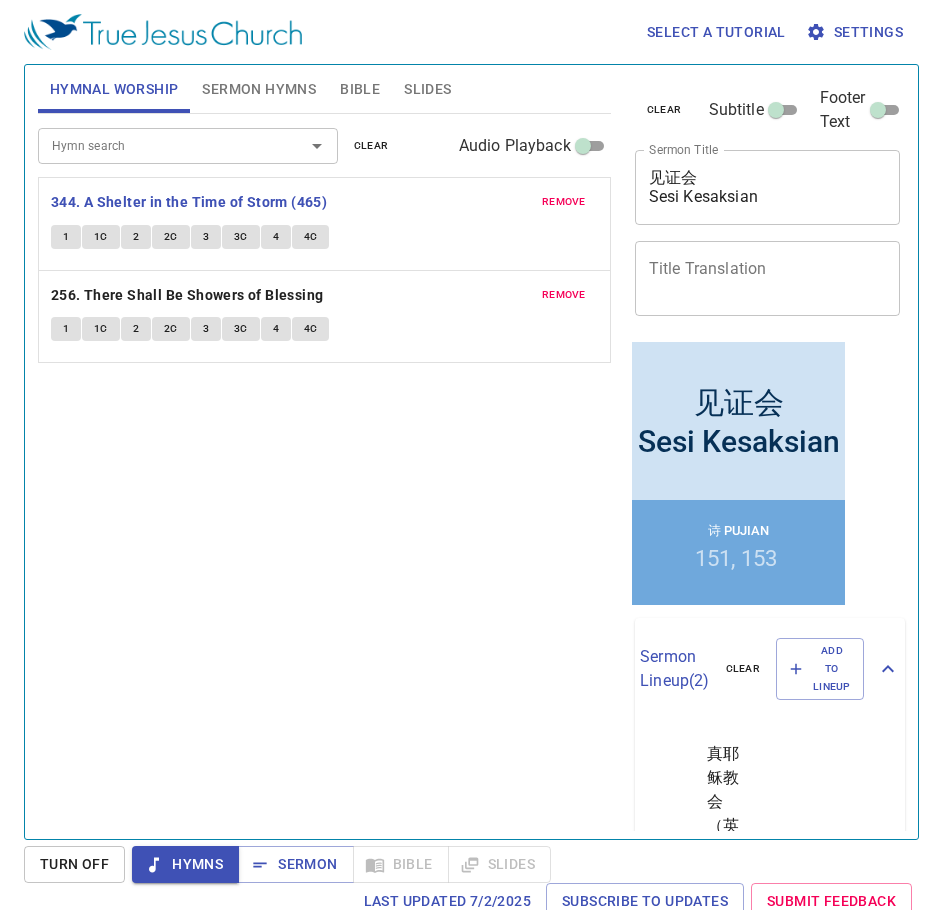 click on "Slides" at bounding box center (427, 89) 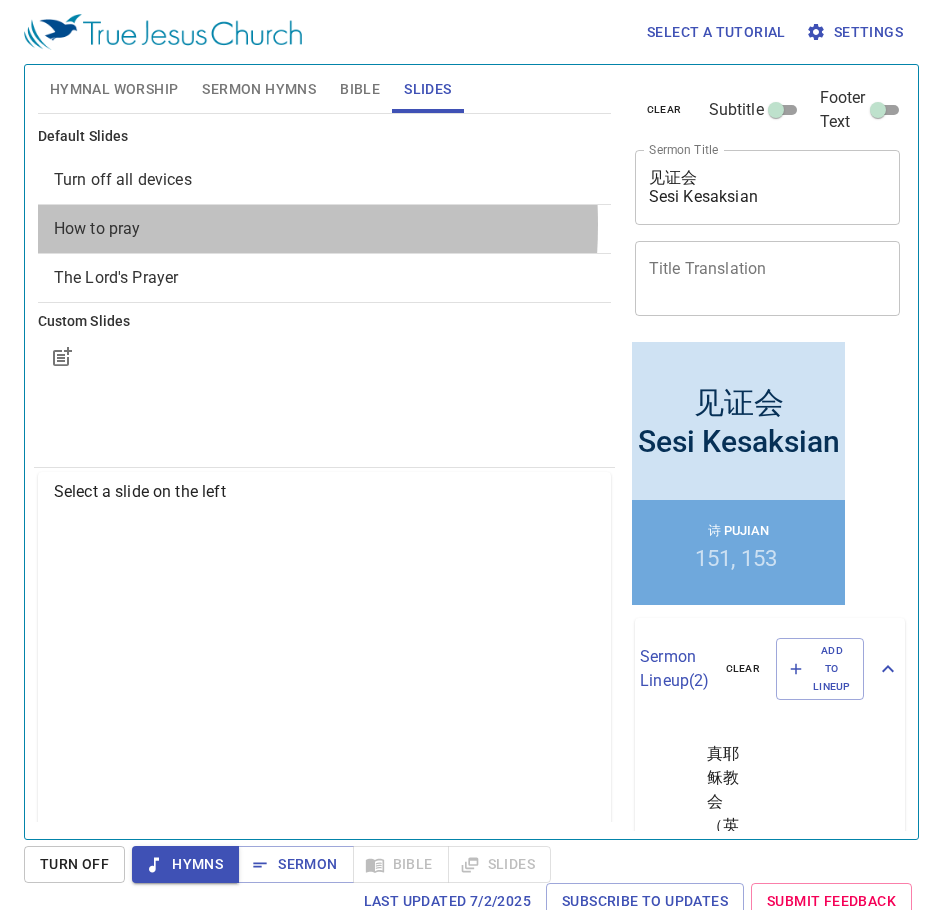 click on "How to pray" at bounding box center [97, 228] 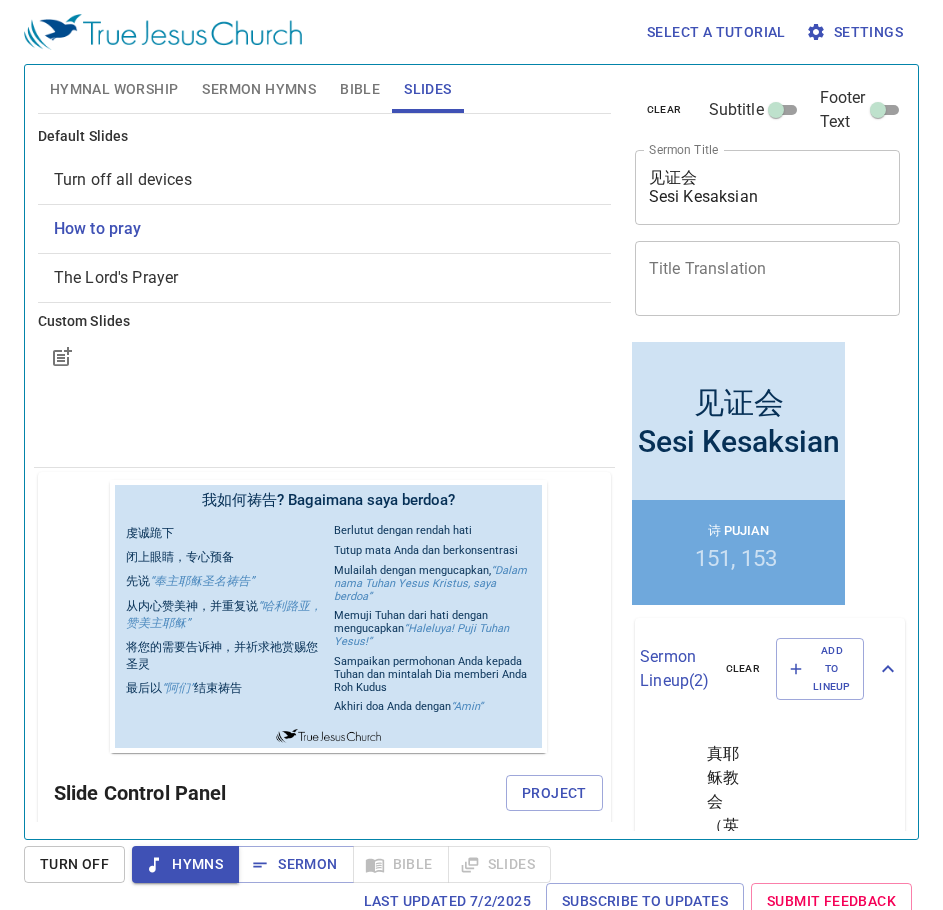scroll, scrollTop: 0, scrollLeft: 0, axis: both 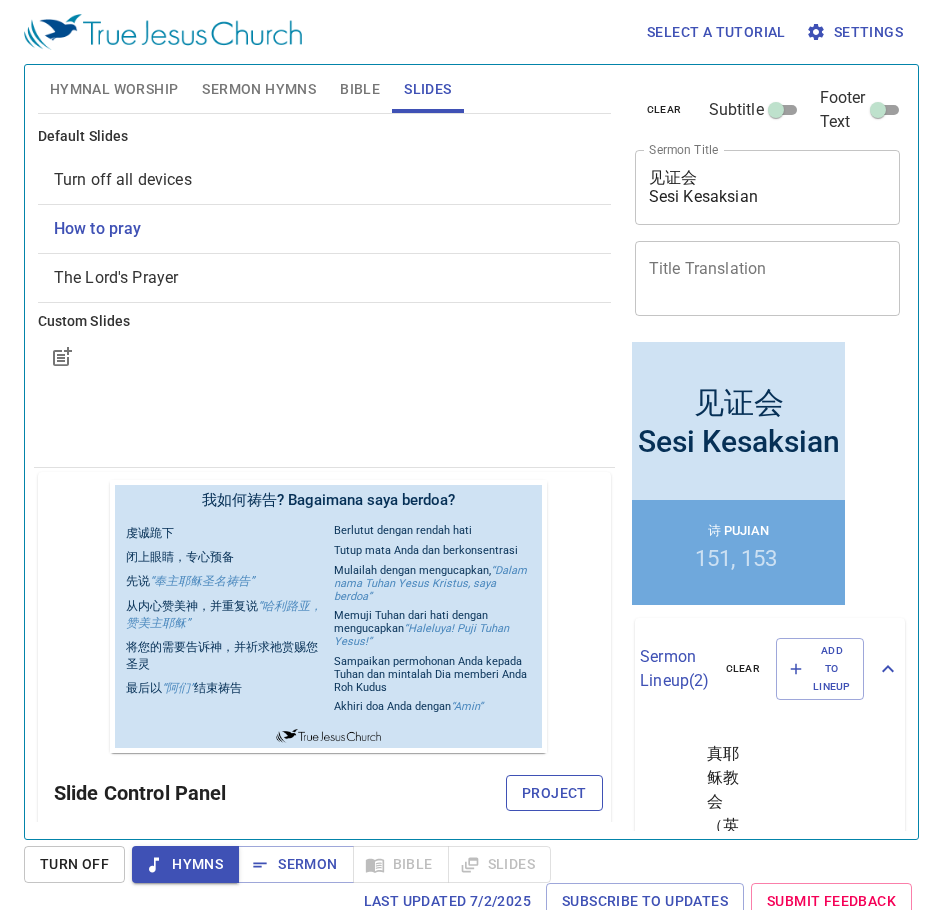 click on "Project" at bounding box center (554, 793) 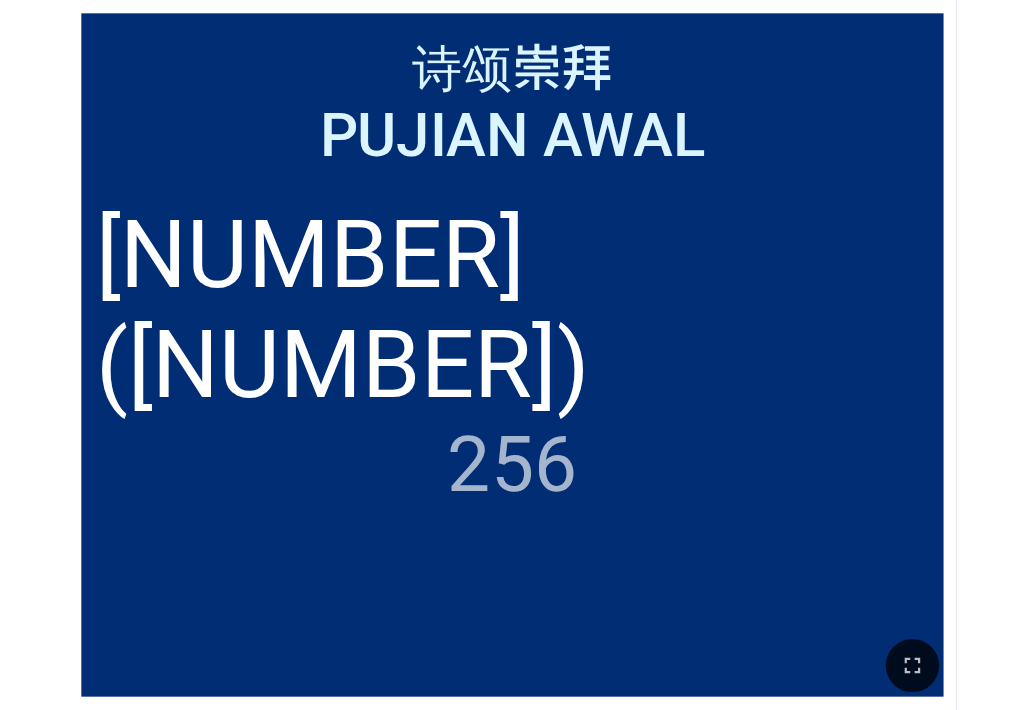 scroll, scrollTop: 0, scrollLeft: 0, axis: both 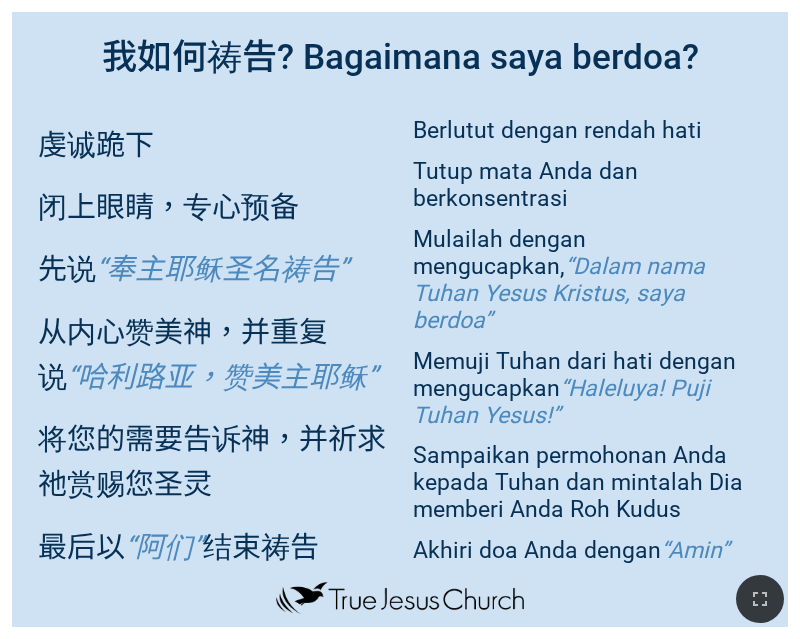 click on "“Haleluya! Puji Tuhan Yesus!”" at bounding box center (561, 402) 